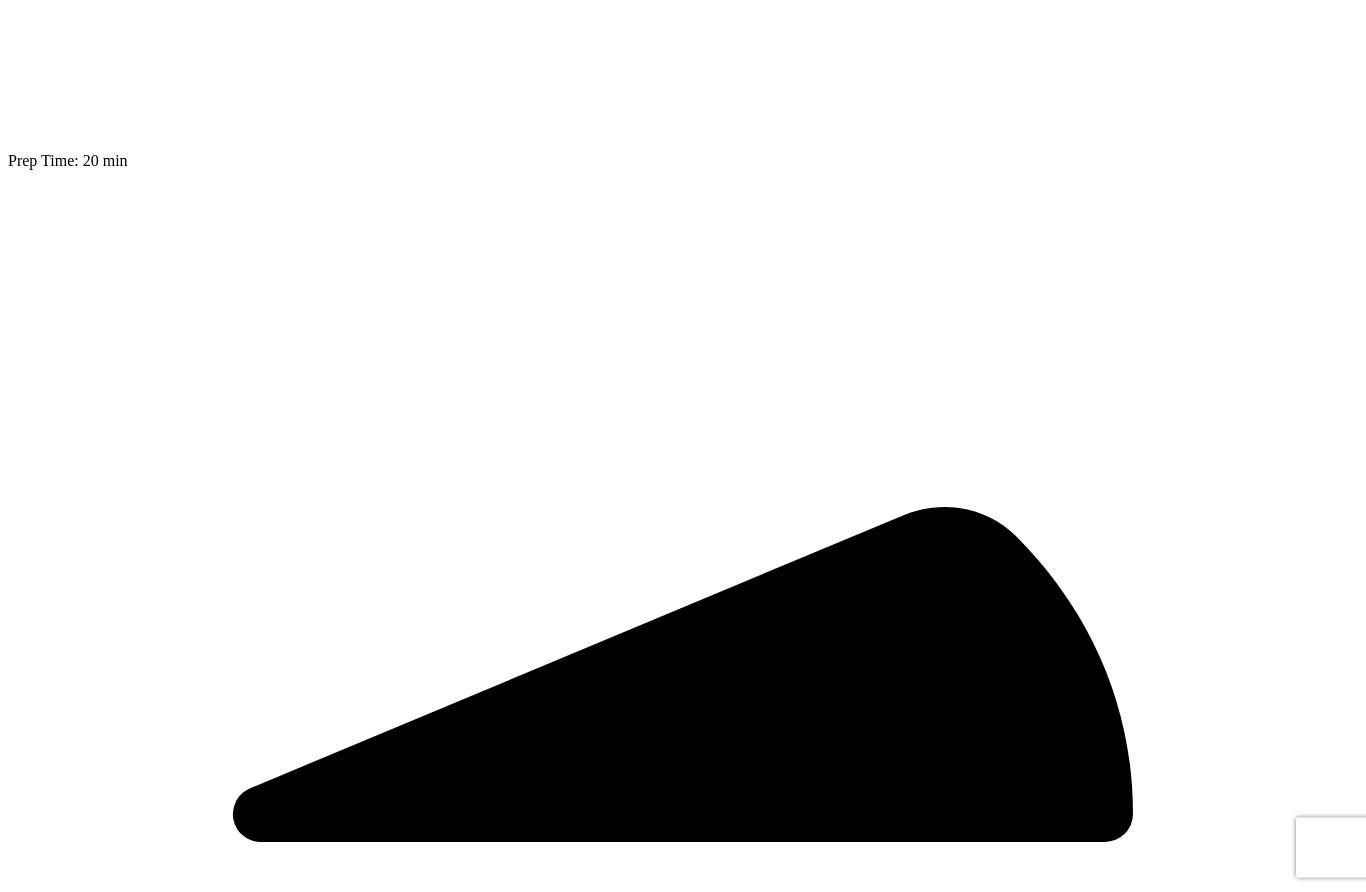 scroll, scrollTop: 0, scrollLeft: 0, axis: both 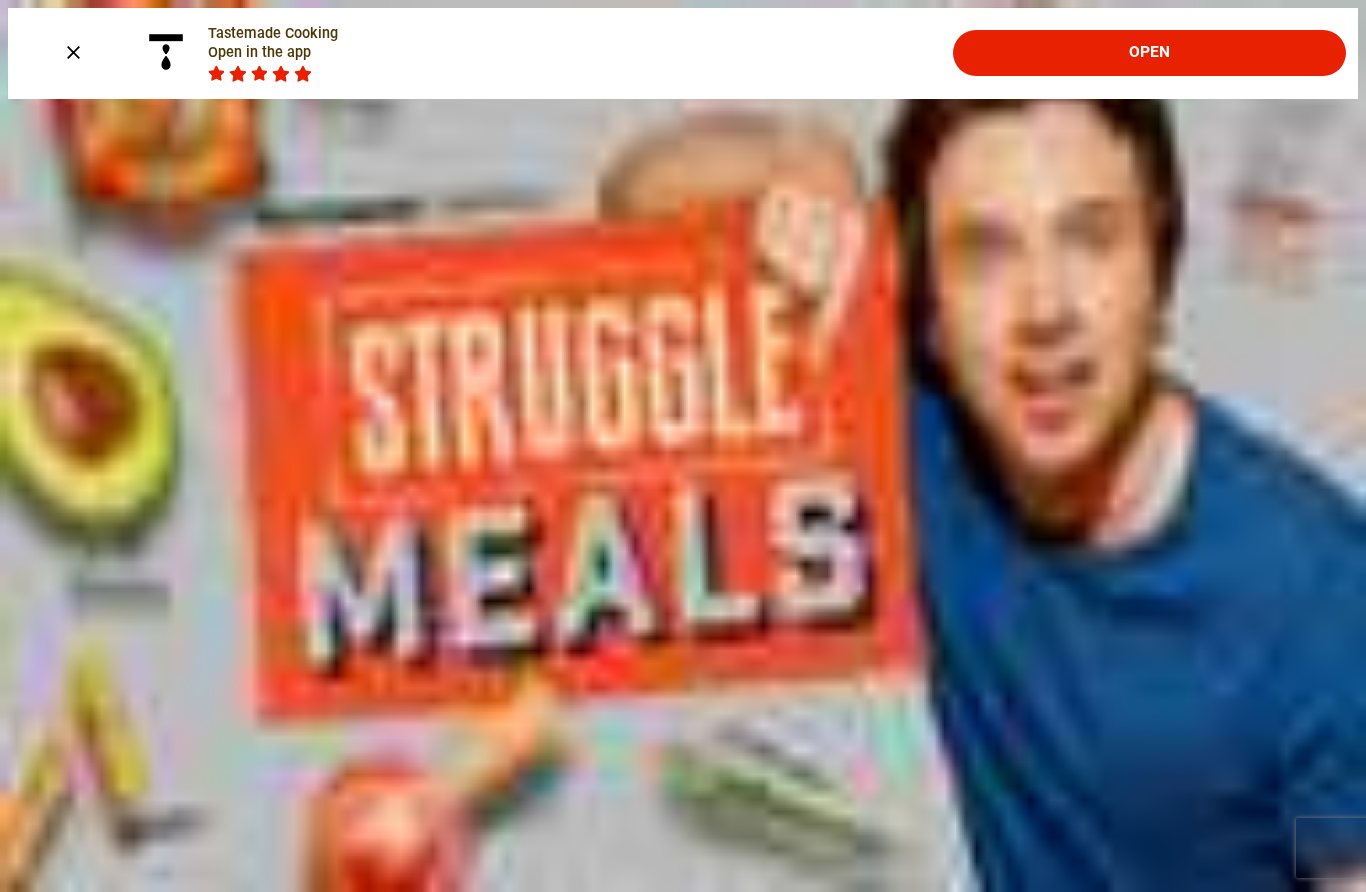 click on "Skip" at bounding box center [45, 19839] 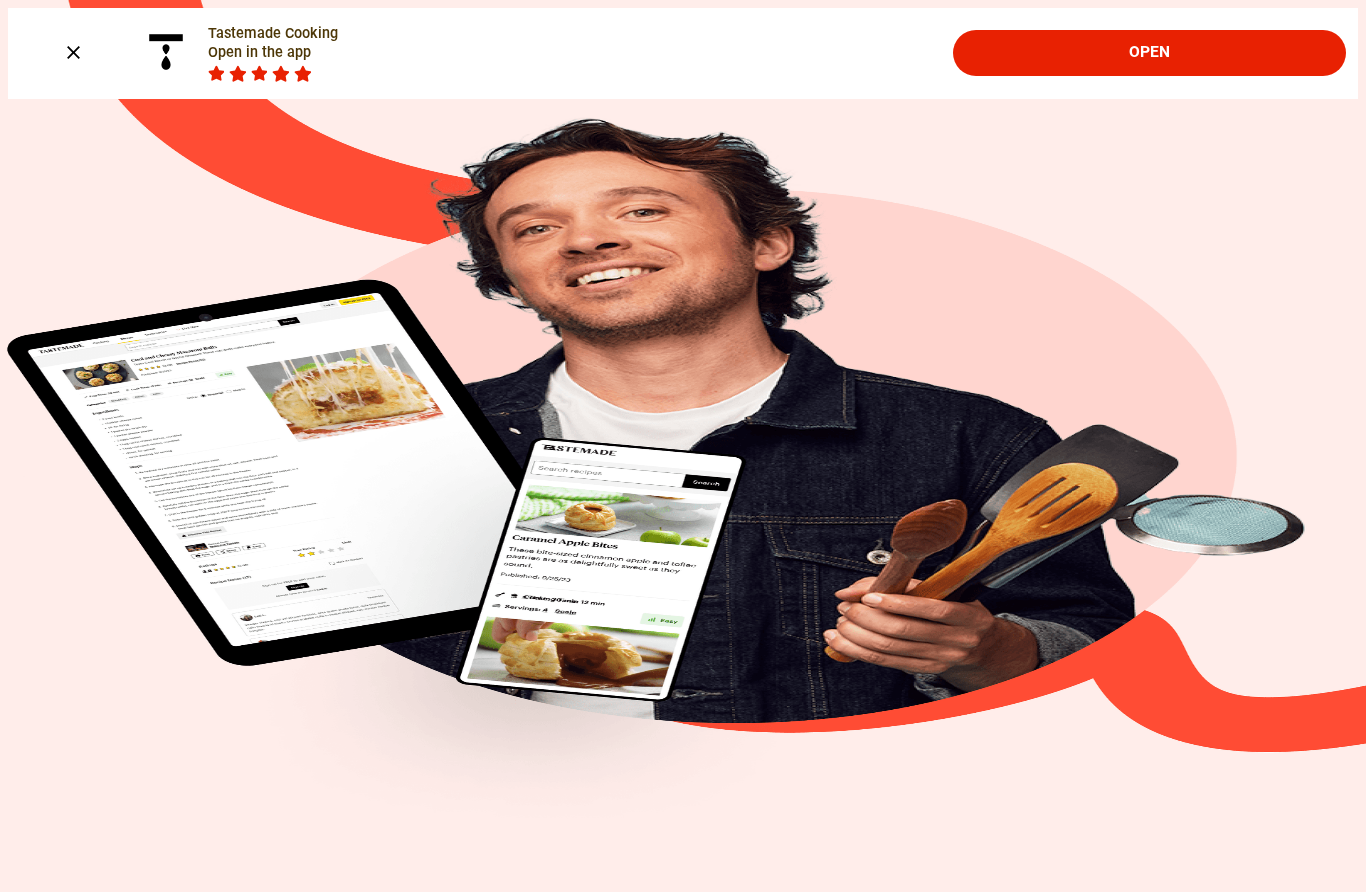 click at bounding box center (16, 19844) 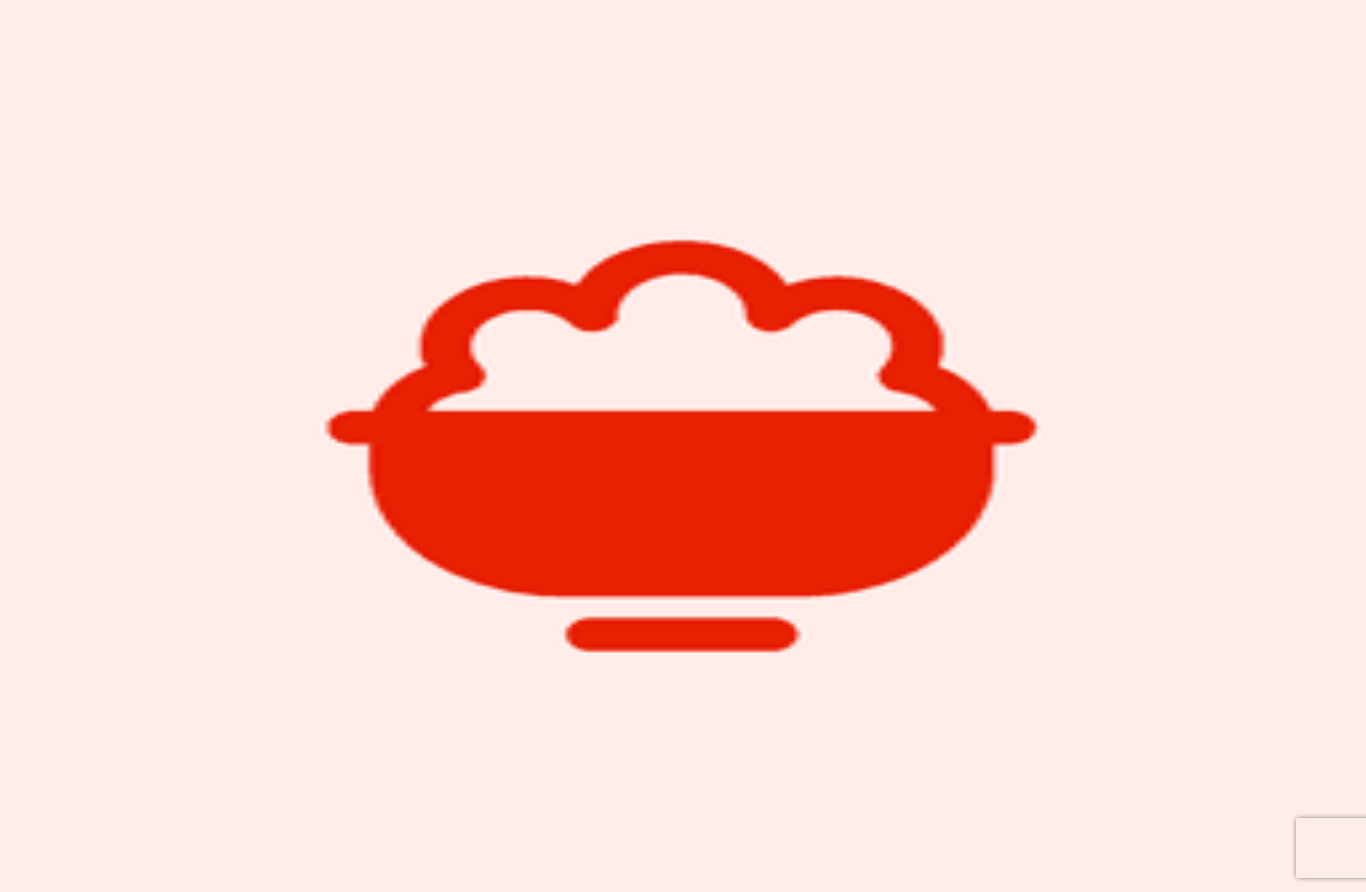 scroll, scrollTop: 4754, scrollLeft: 0, axis: vertical 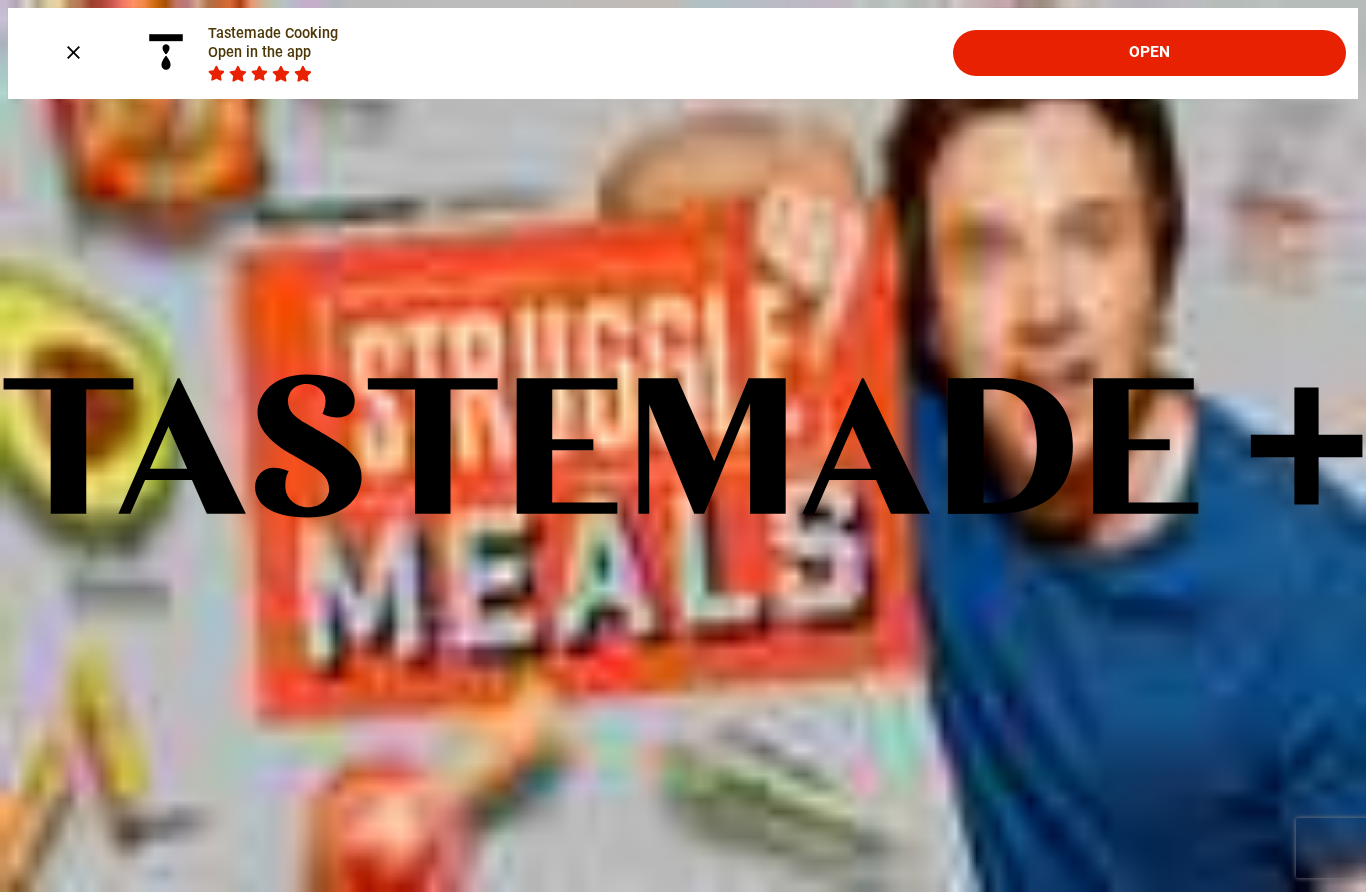 click on "Still Hungry? You're out of  free recipes . Subscribe to enjoy this recipe and all of Tastemade+ 12,000+ recipes for cooking at home Personalized Meal Plans tailored to your tastes Cooking shows, docs, tips, and more Just     $ 6     $ 4.17 /mo for a year. Start 7-Day Free Trial No payment due now.  Cancel anytime." at bounding box center [683, 22775] 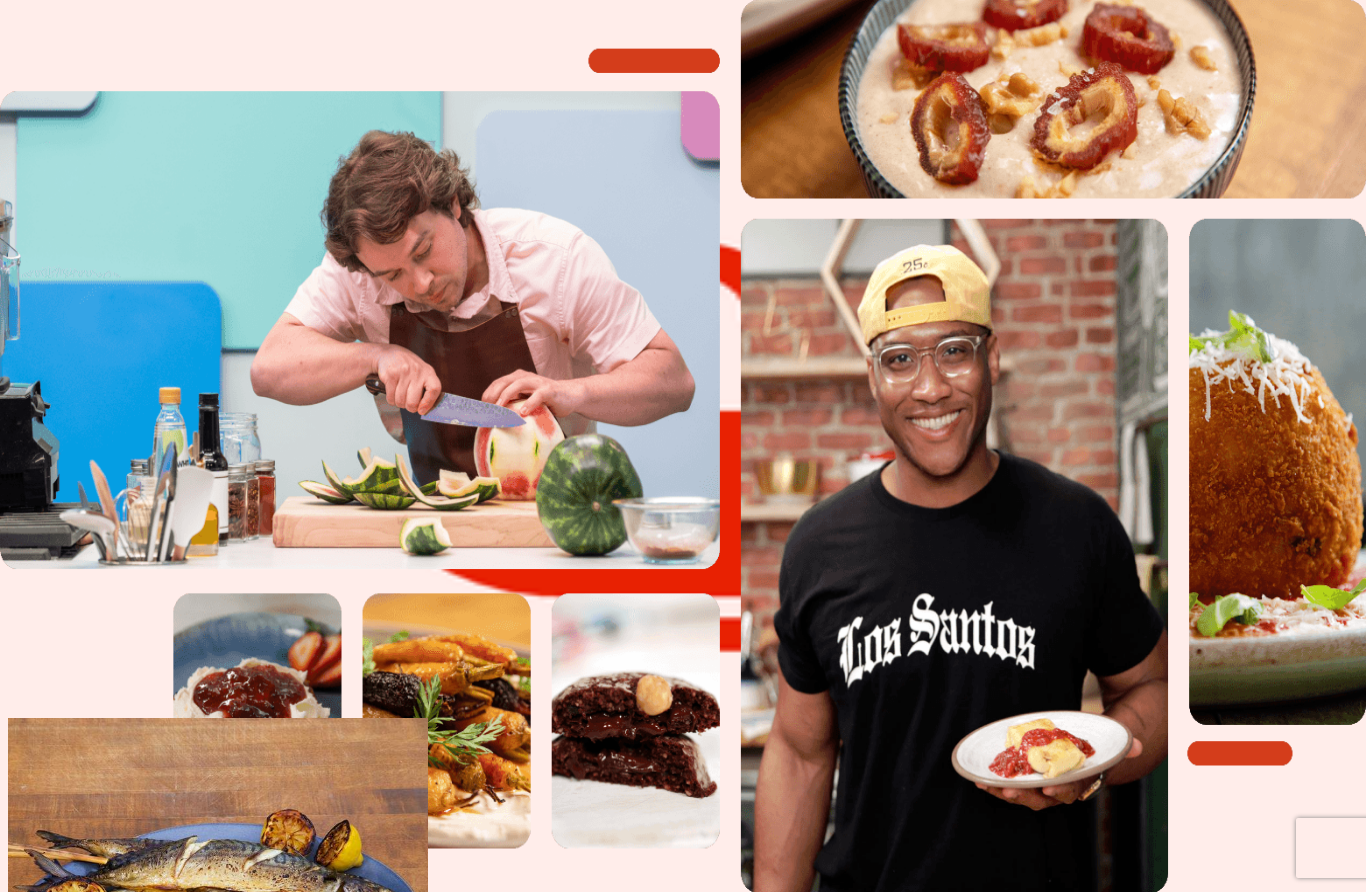 click at bounding box center [683, 446] 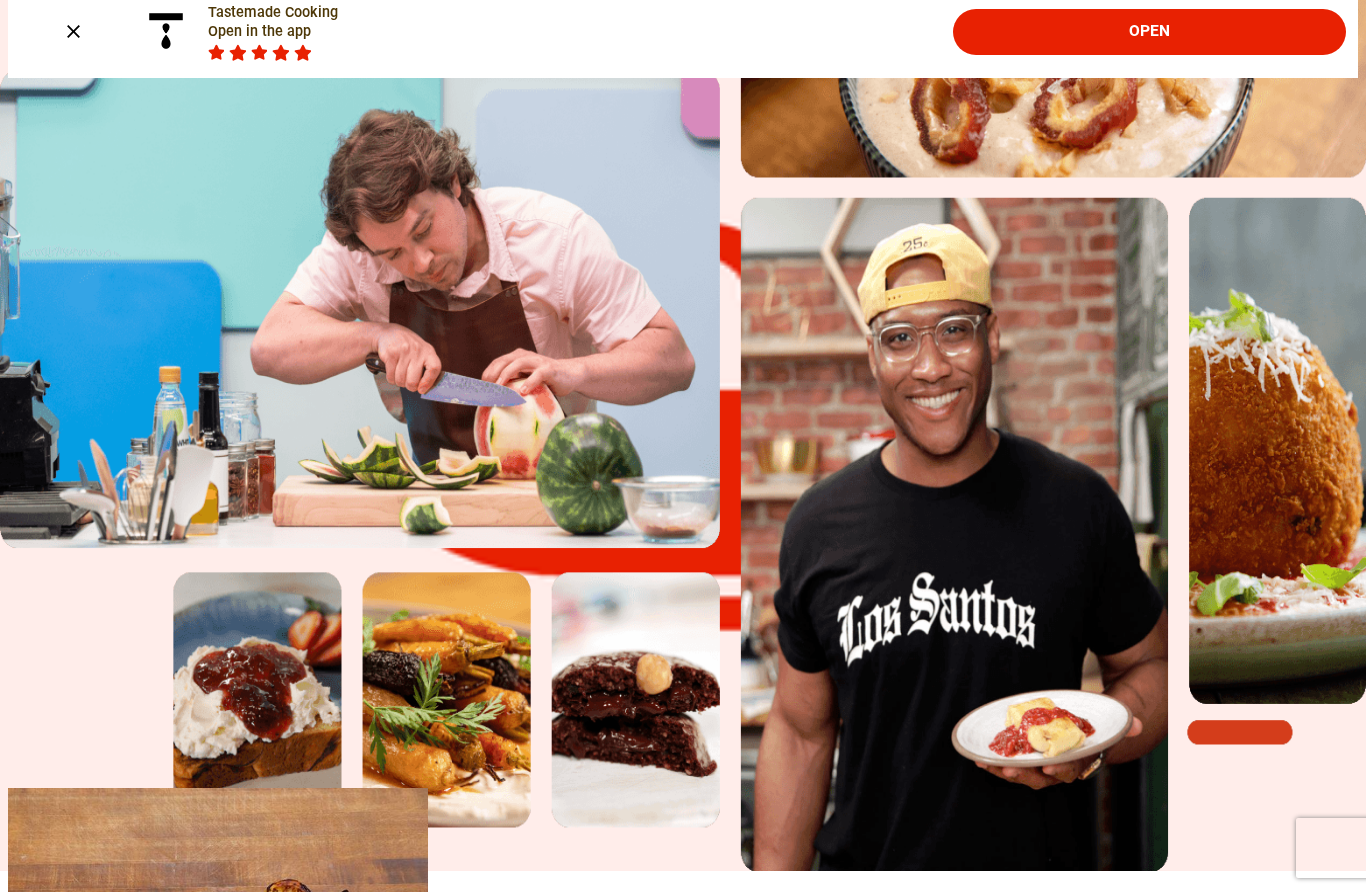scroll, scrollTop: 0, scrollLeft: 0, axis: both 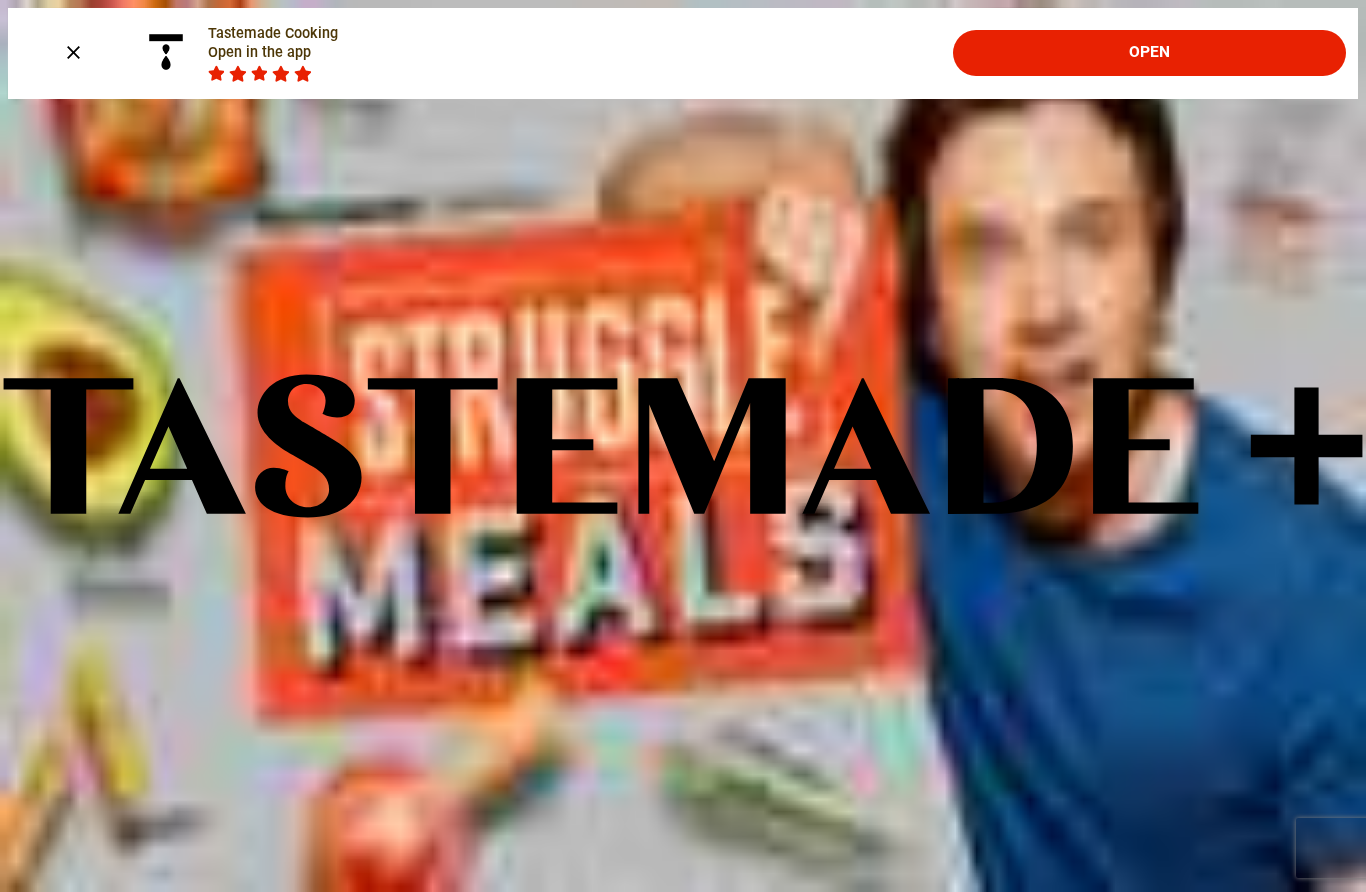 click at bounding box center [16, 19743] 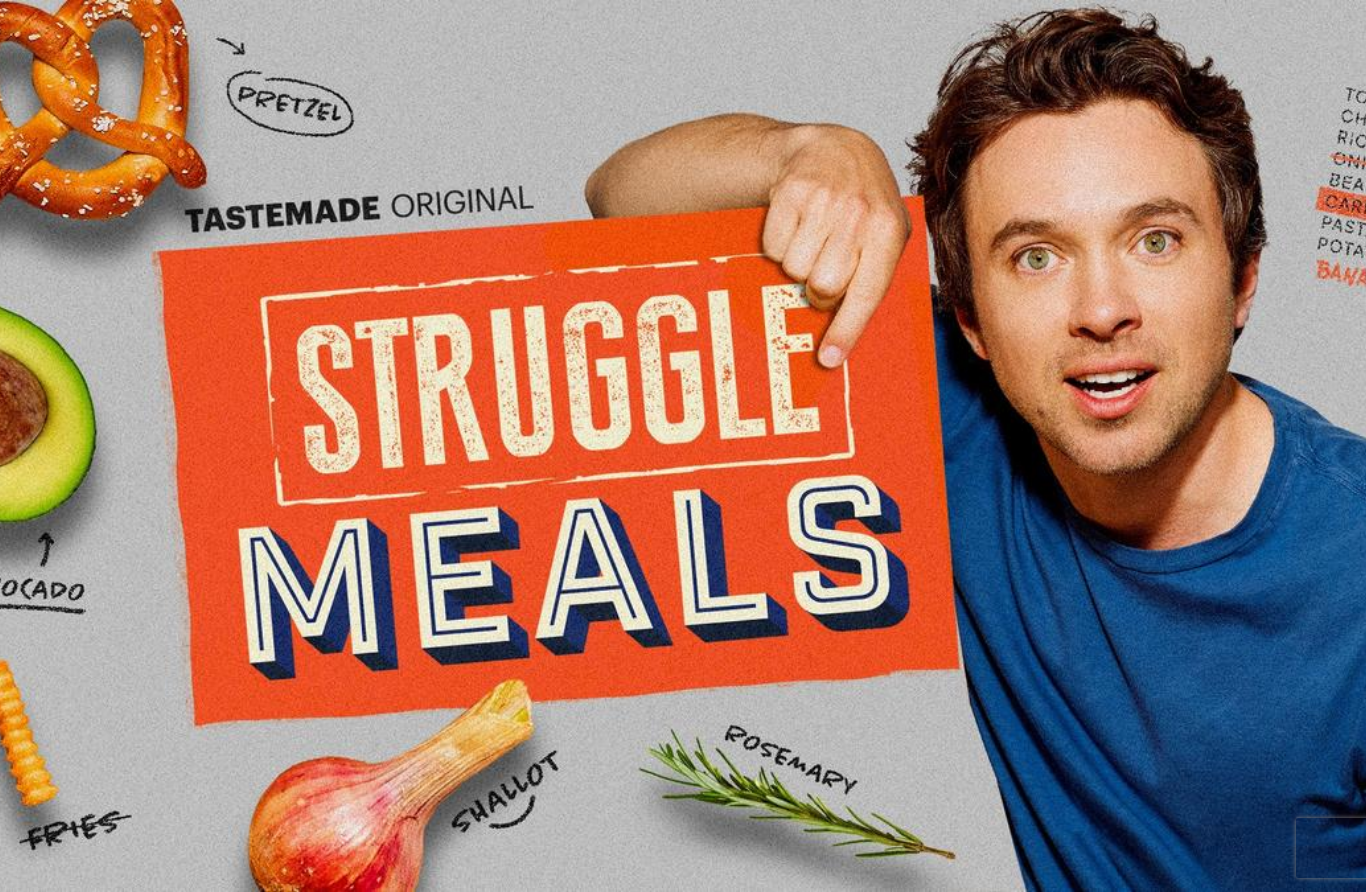 scroll, scrollTop: 0, scrollLeft: 0, axis: both 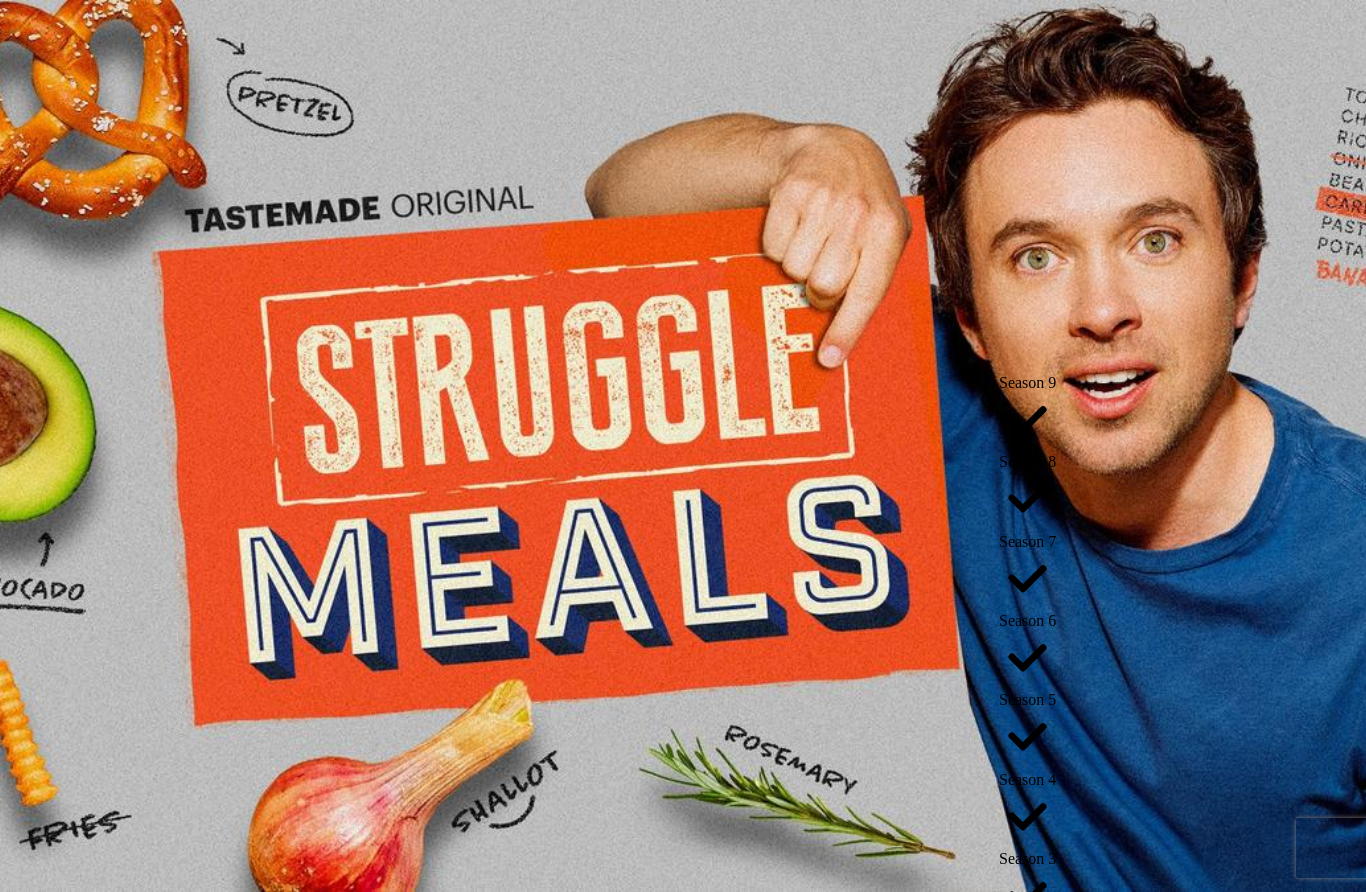 click on "Season 8" at bounding box center (1027, 461) 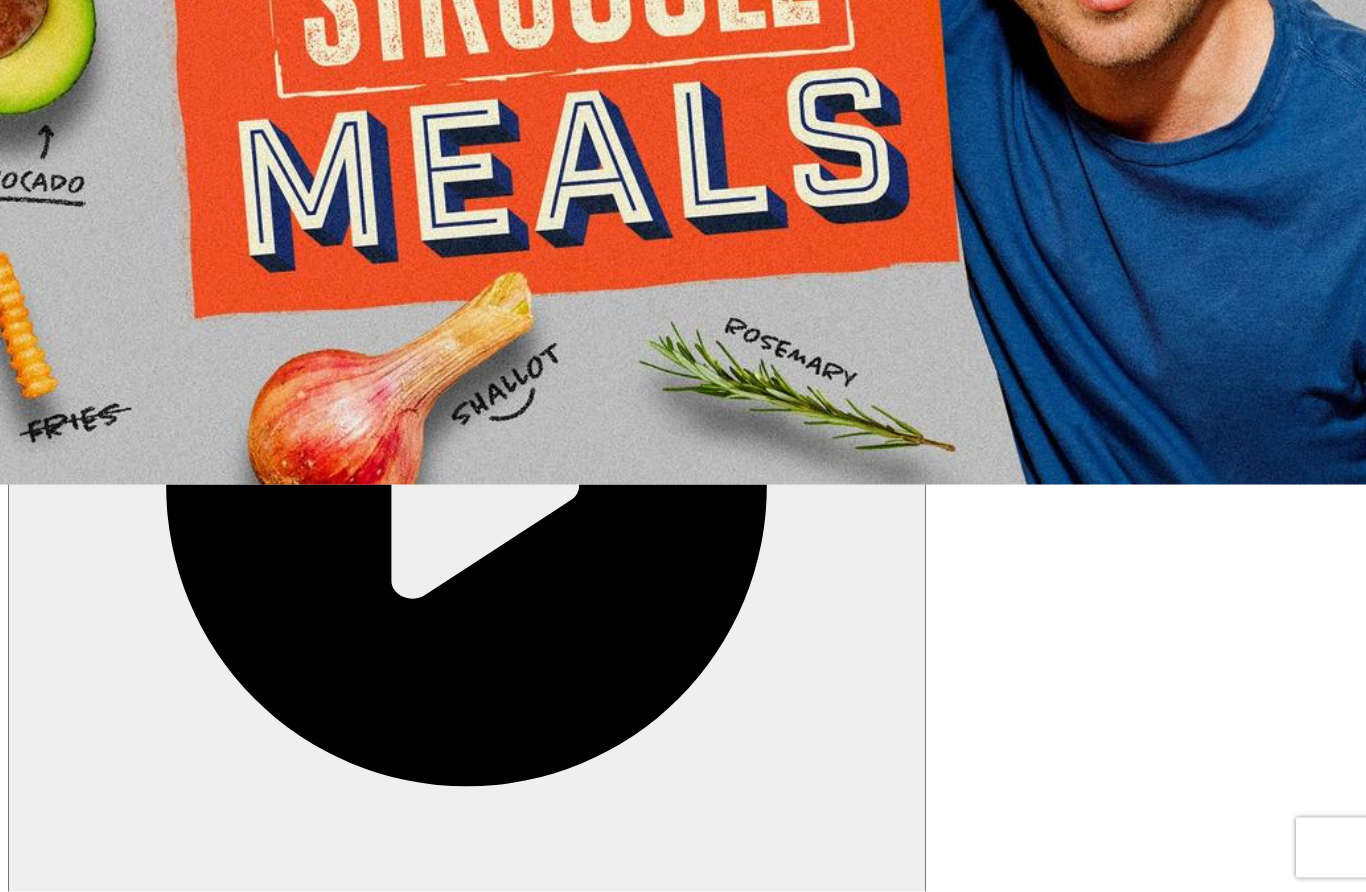 scroll, scrollTop: 408, scrollLeft: 0, axis: vertical 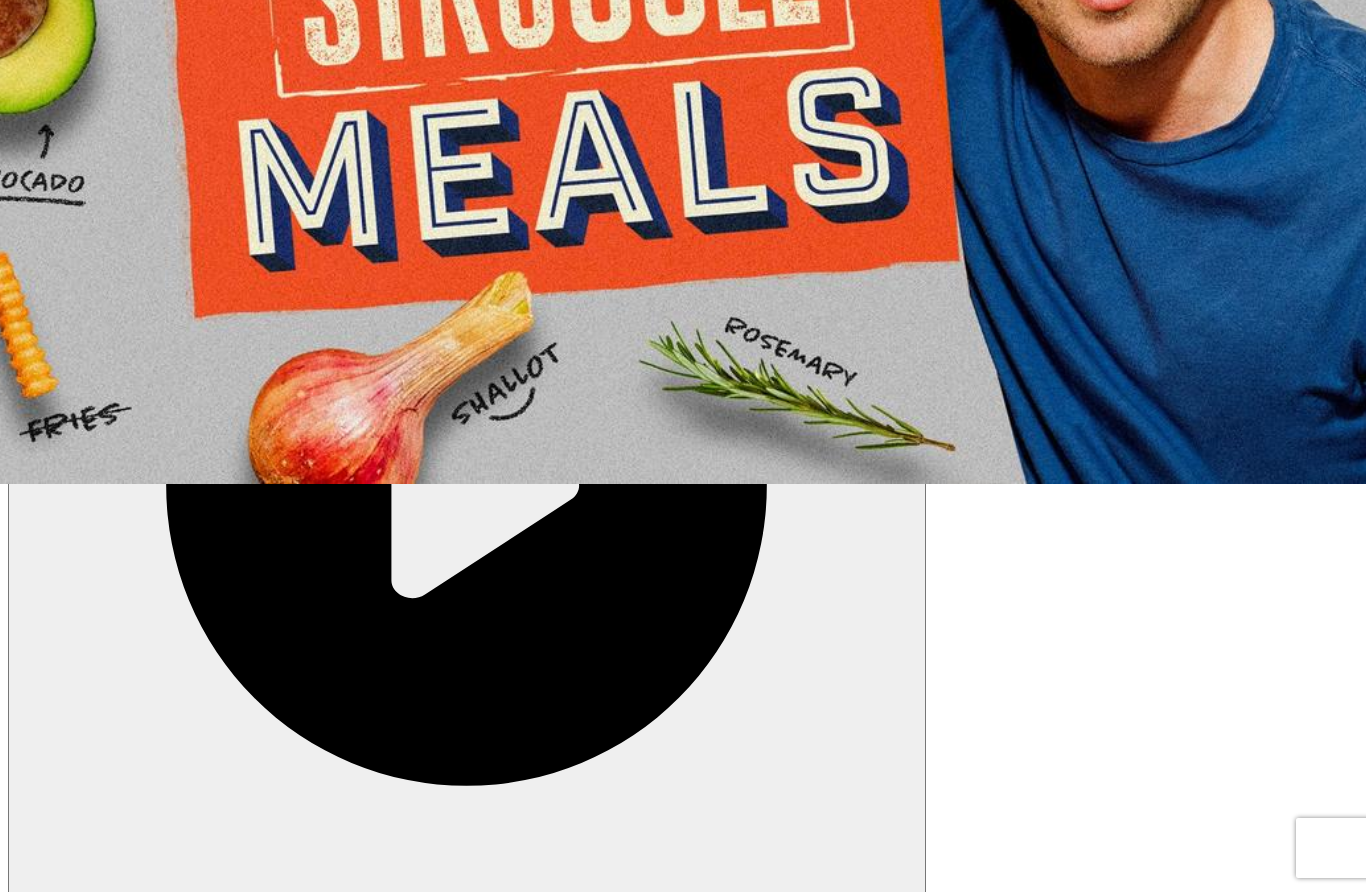 click on "Fire up the grill, turn up the music and soak up the summer sun with these quintessential cookout recipes." at bounding box center (3089, 2568) 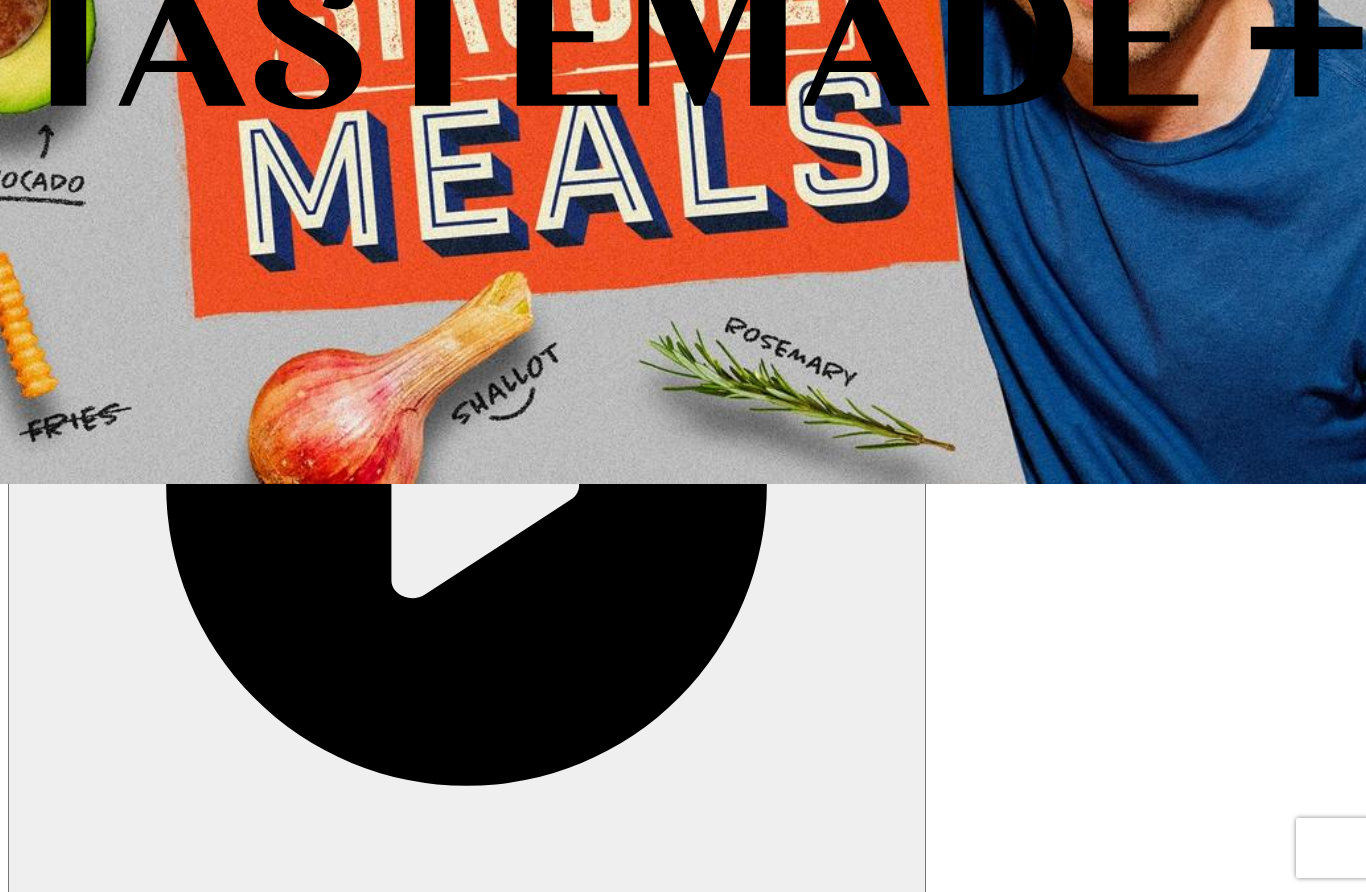 click on "Try 1 week FREE" at bounding box center [68, 15570] 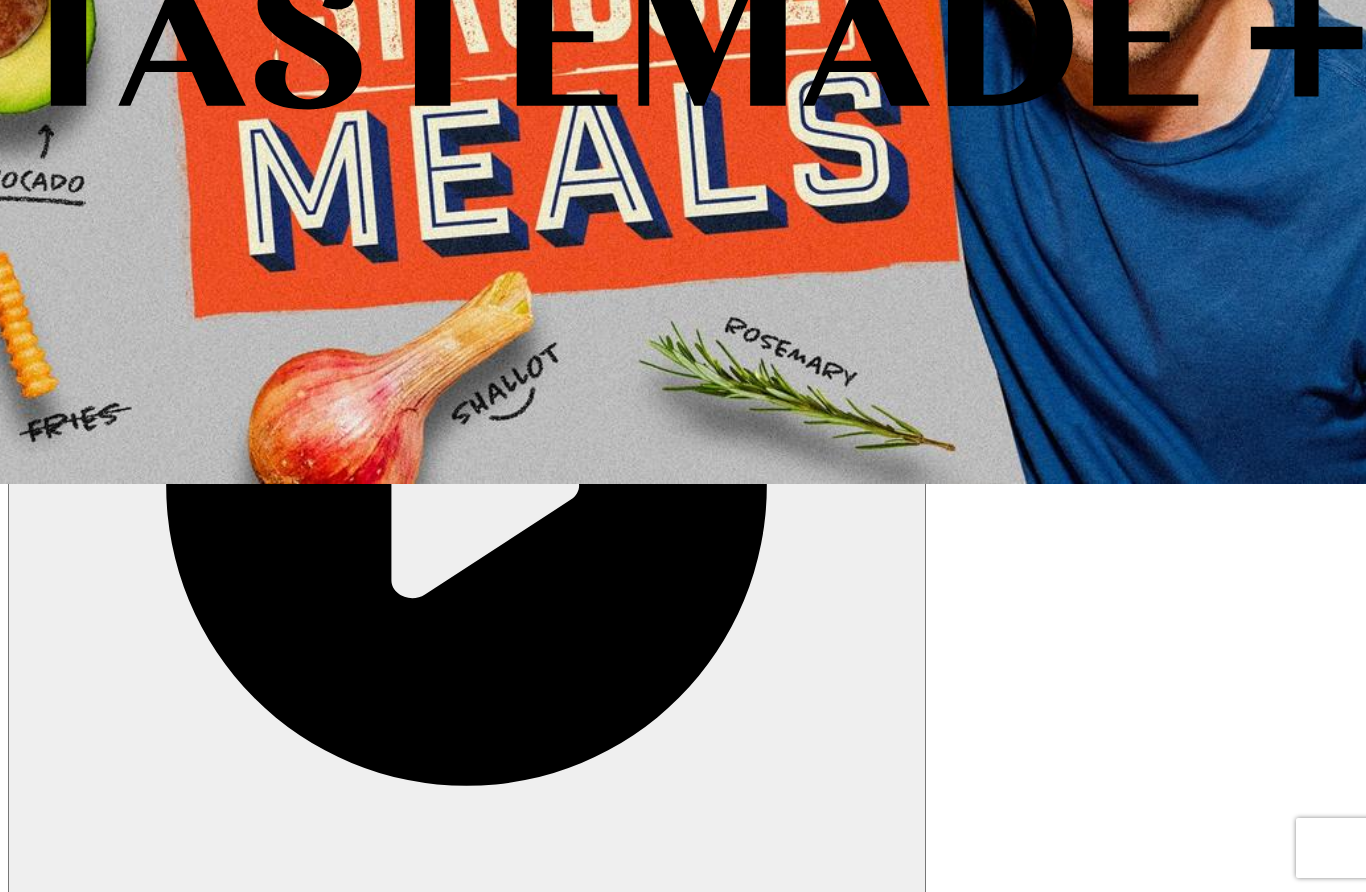 scroll, scrollTop: 0, scrollLeft: 0, axis: both 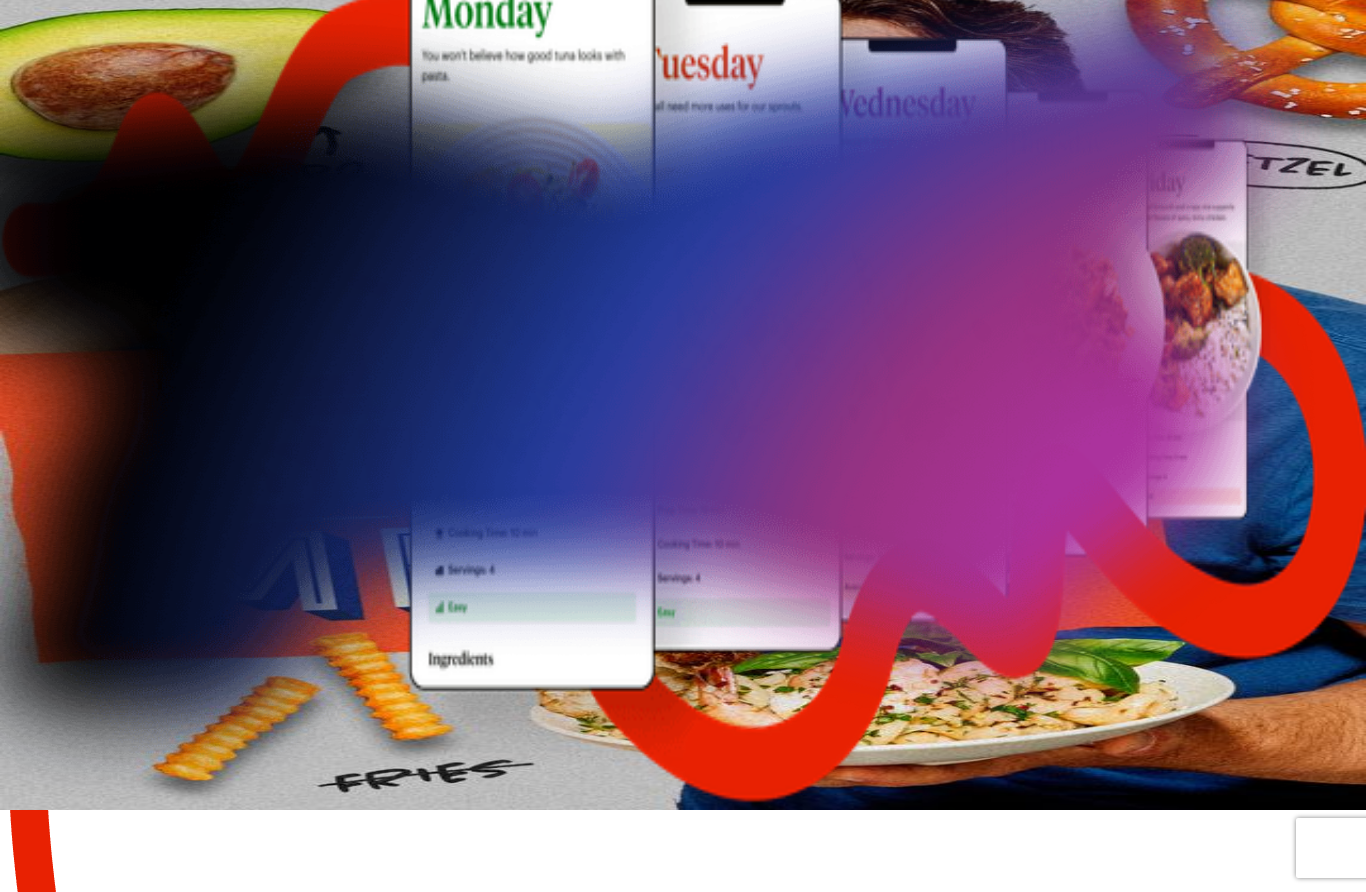 click on "Try 1 week FREE" at bounding box center (65, 11049) 